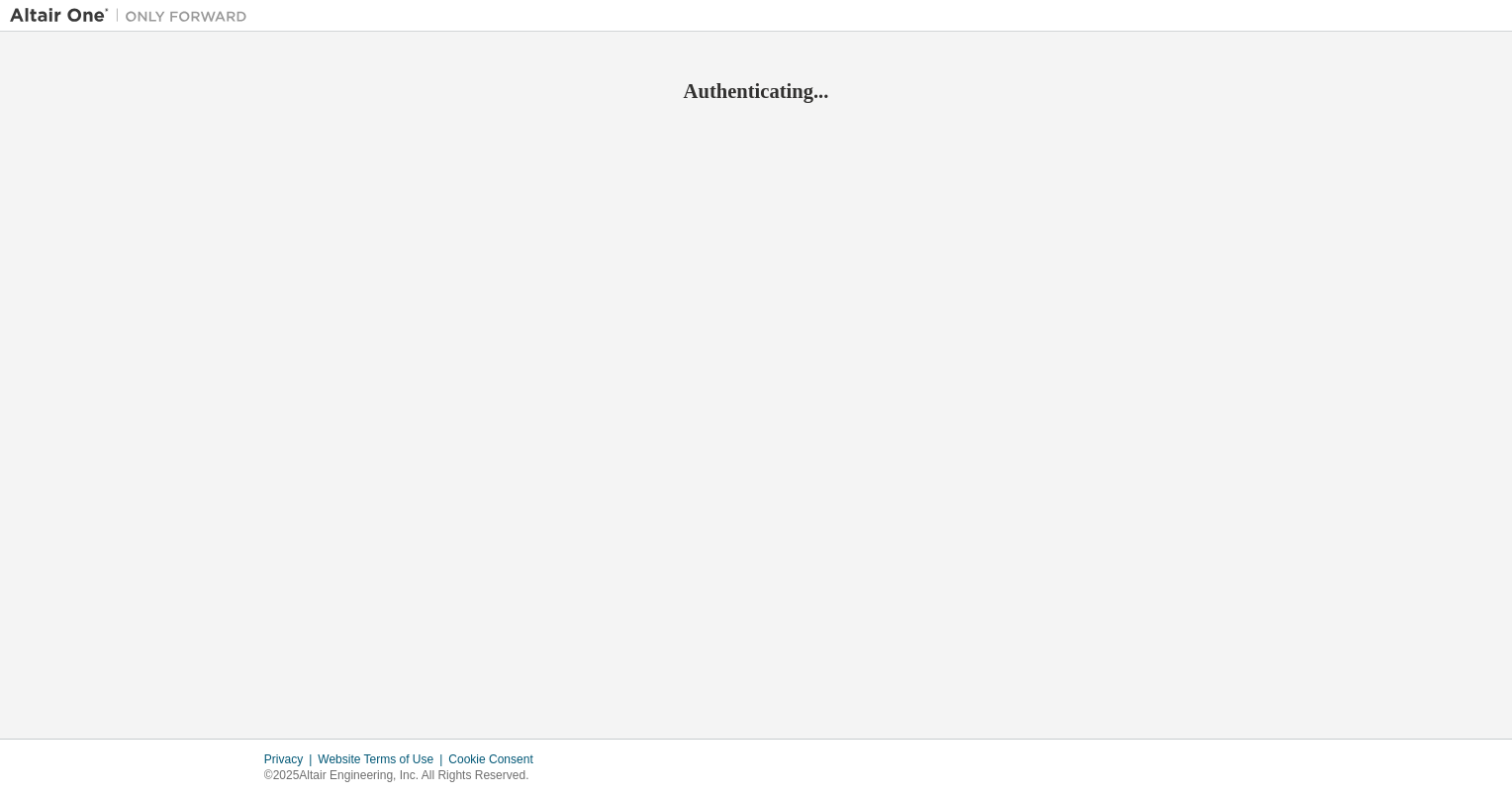 scroll, scrollTop: 0, scrollLeft: 0, axis: both 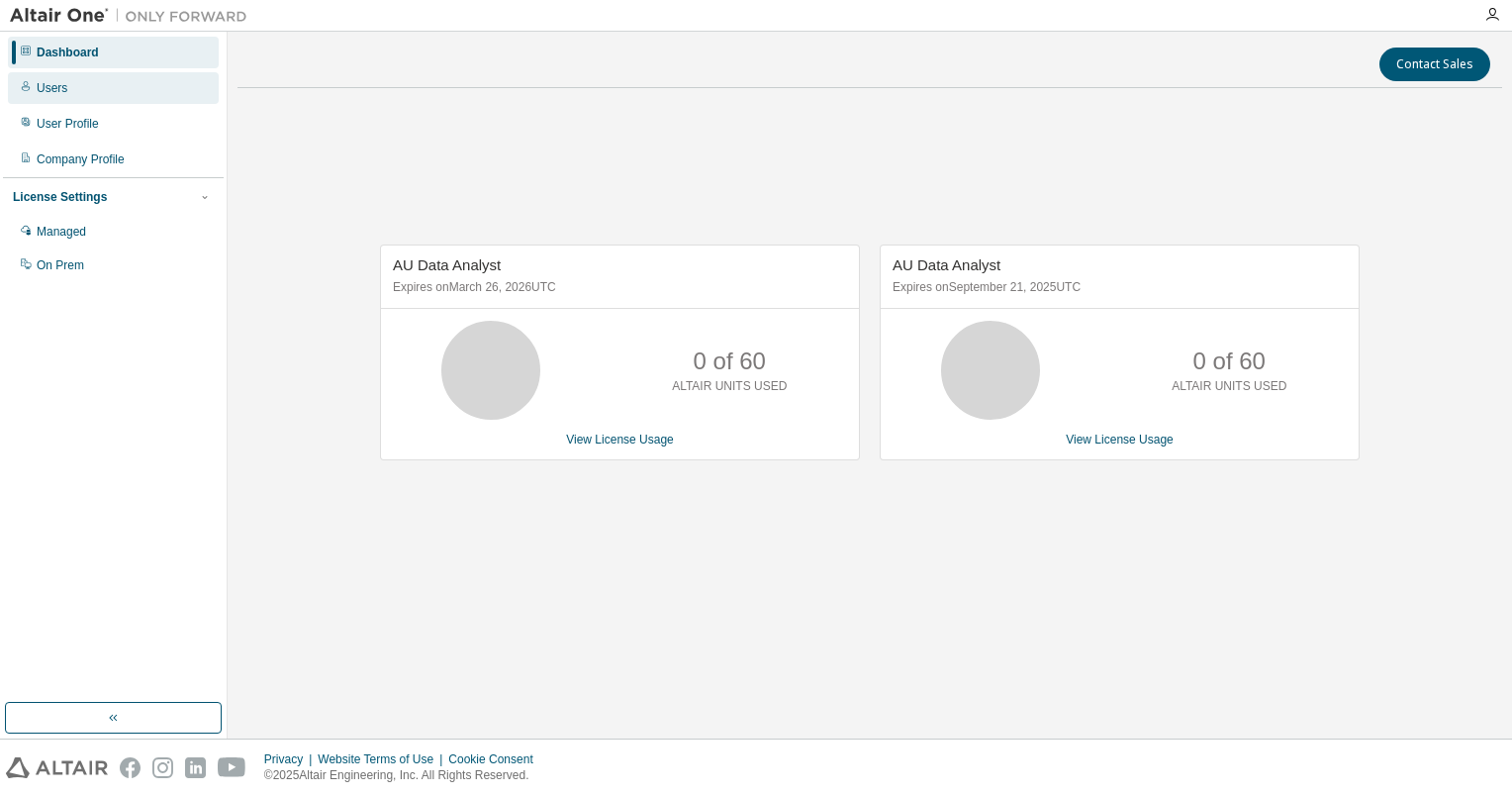 click on "Users" at bounding box center [113, 88] 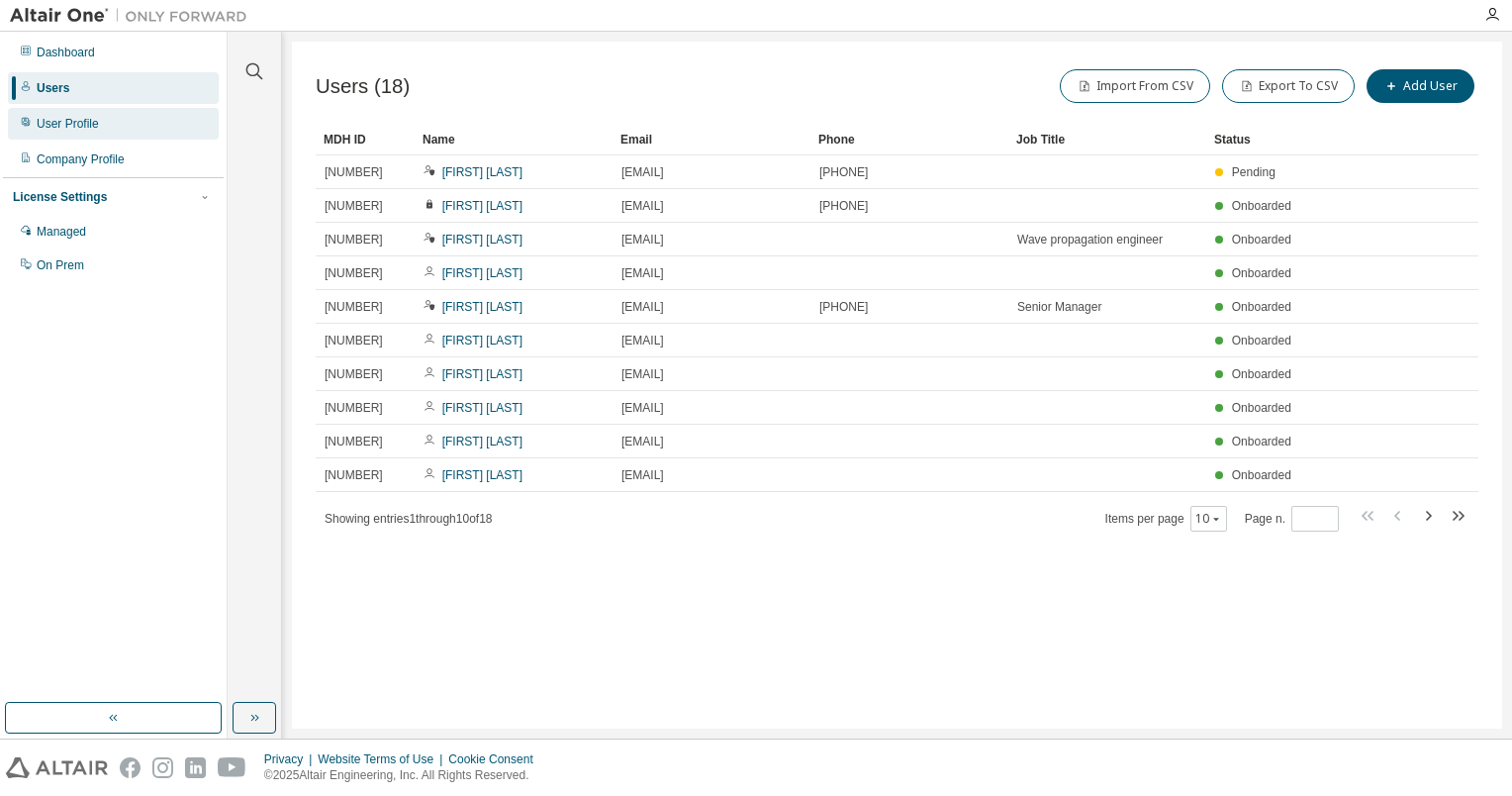 click on "User Profile" at bounding box center (67, 124) 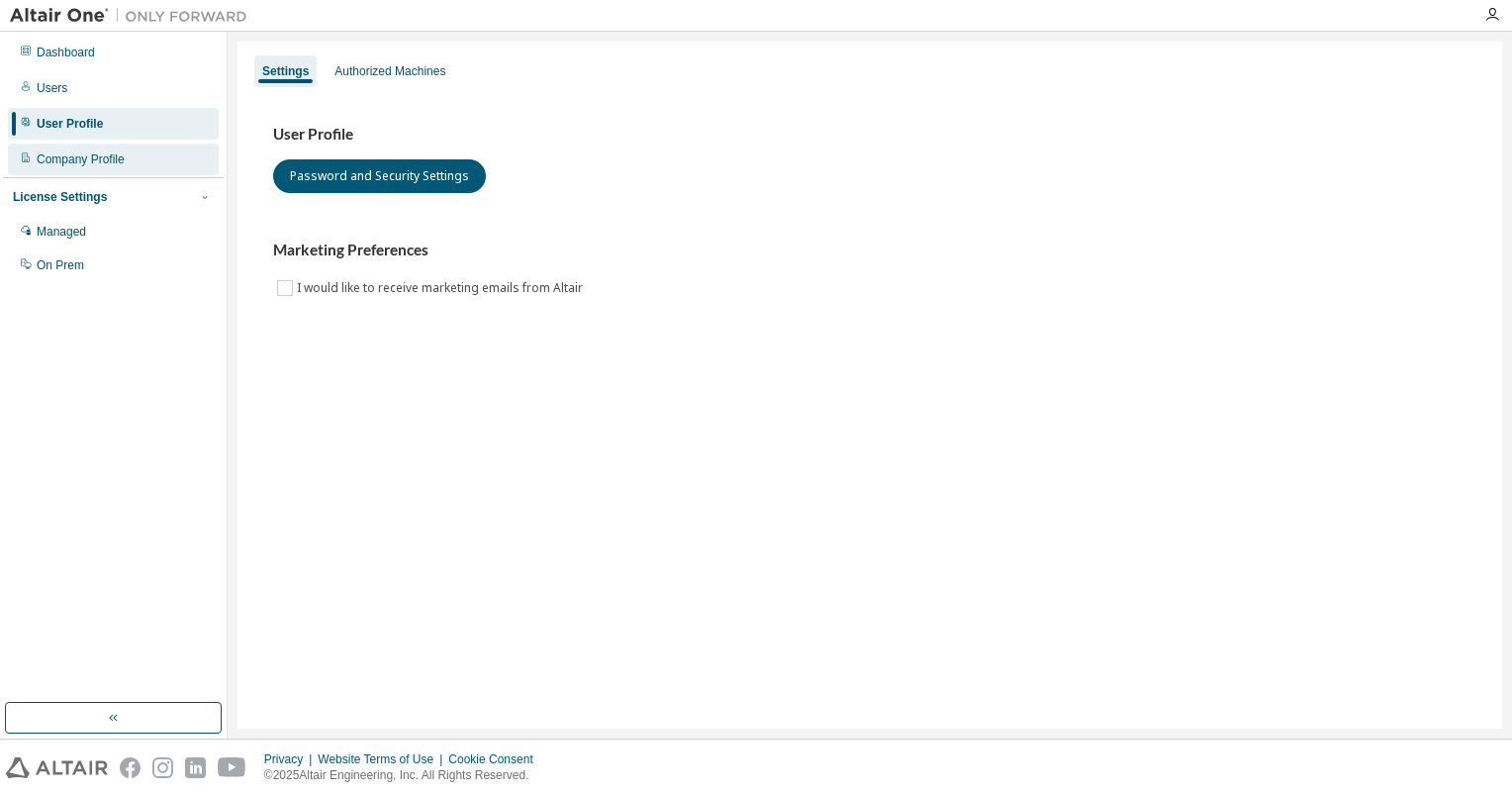 click on "Company Profile" at bounding box center (80, 159) 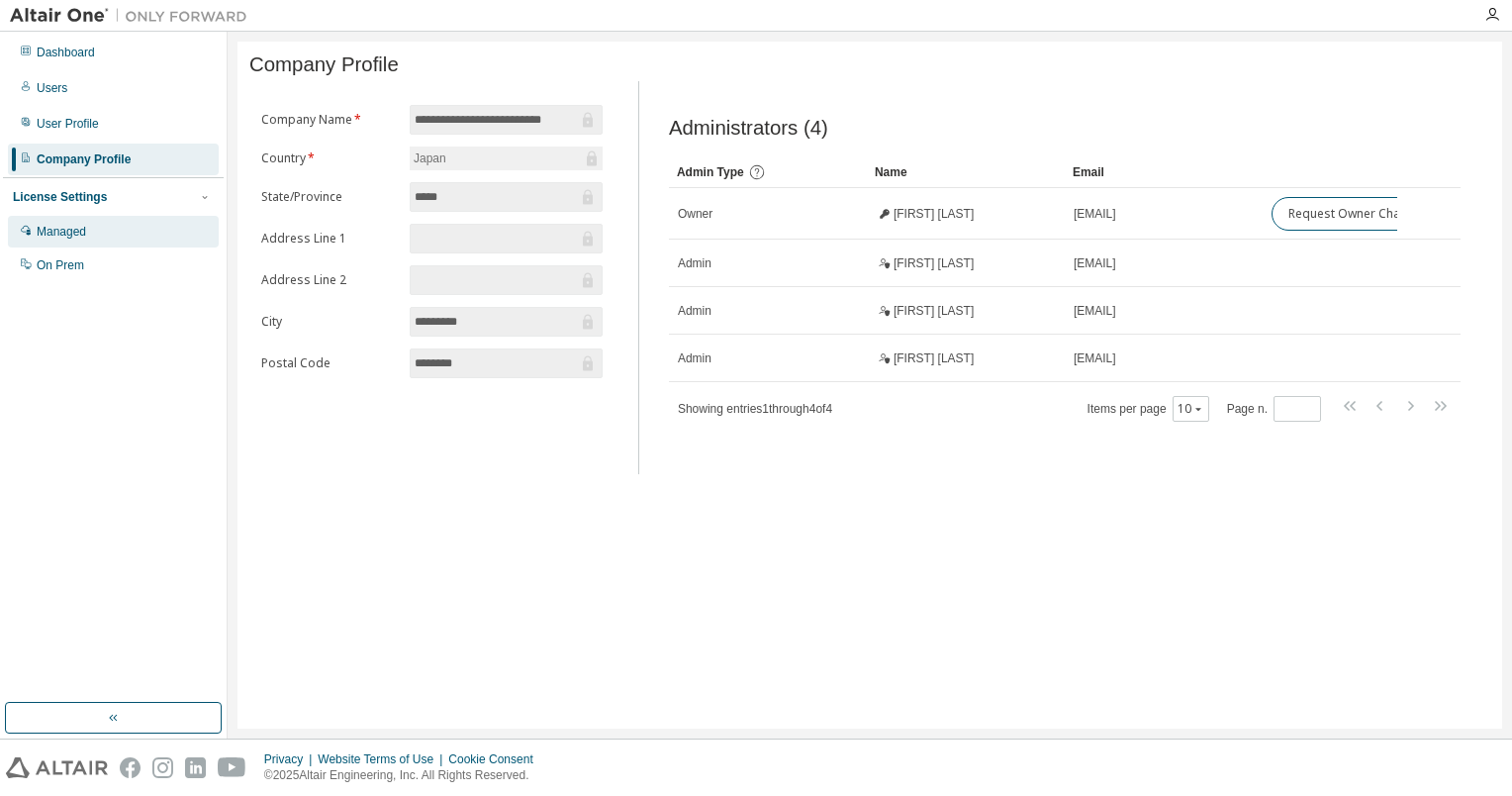 click on "Managed" at bounding box center (61, 232) 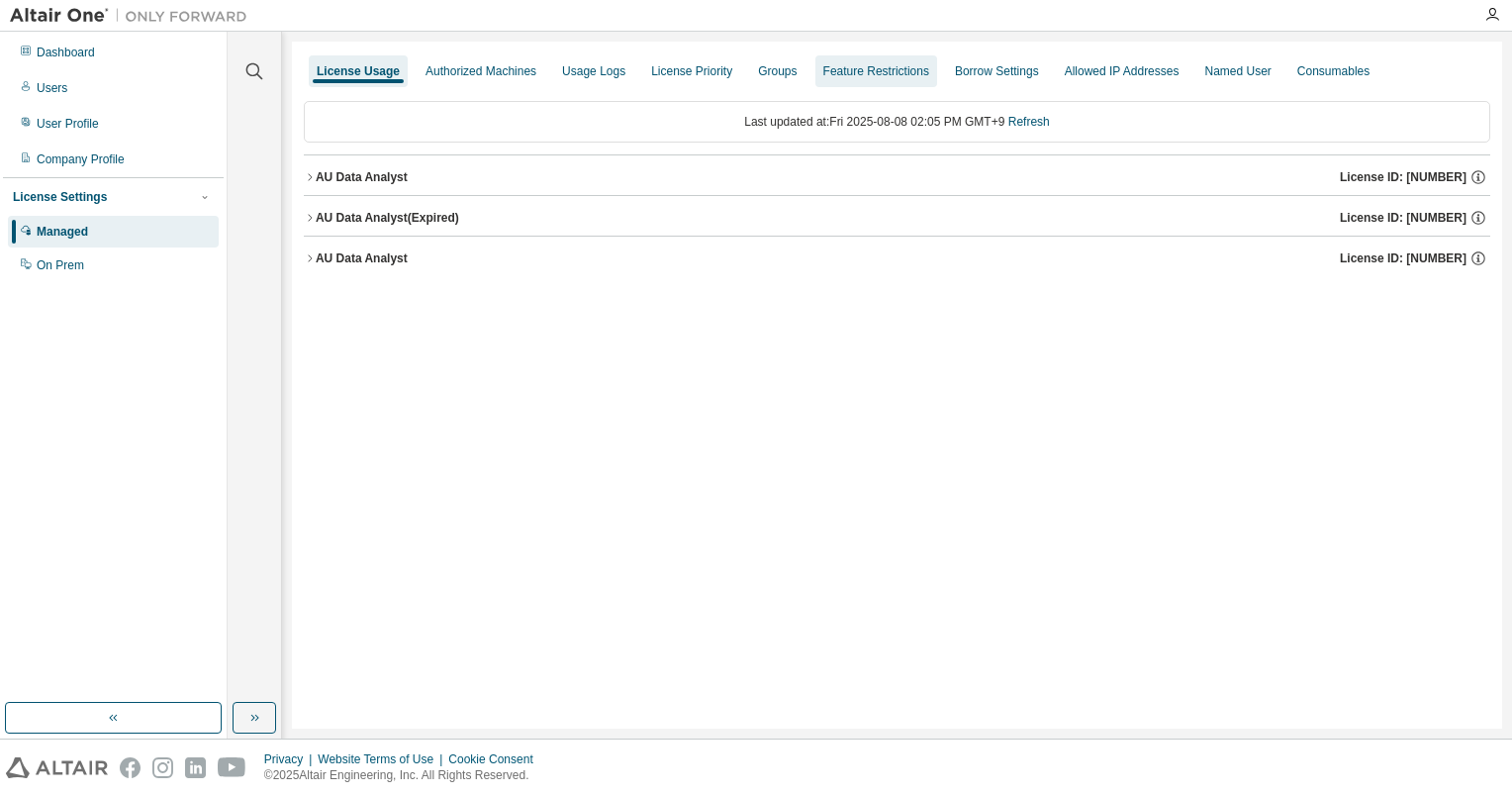 click on "Groups" at bounding box center (777, 71) 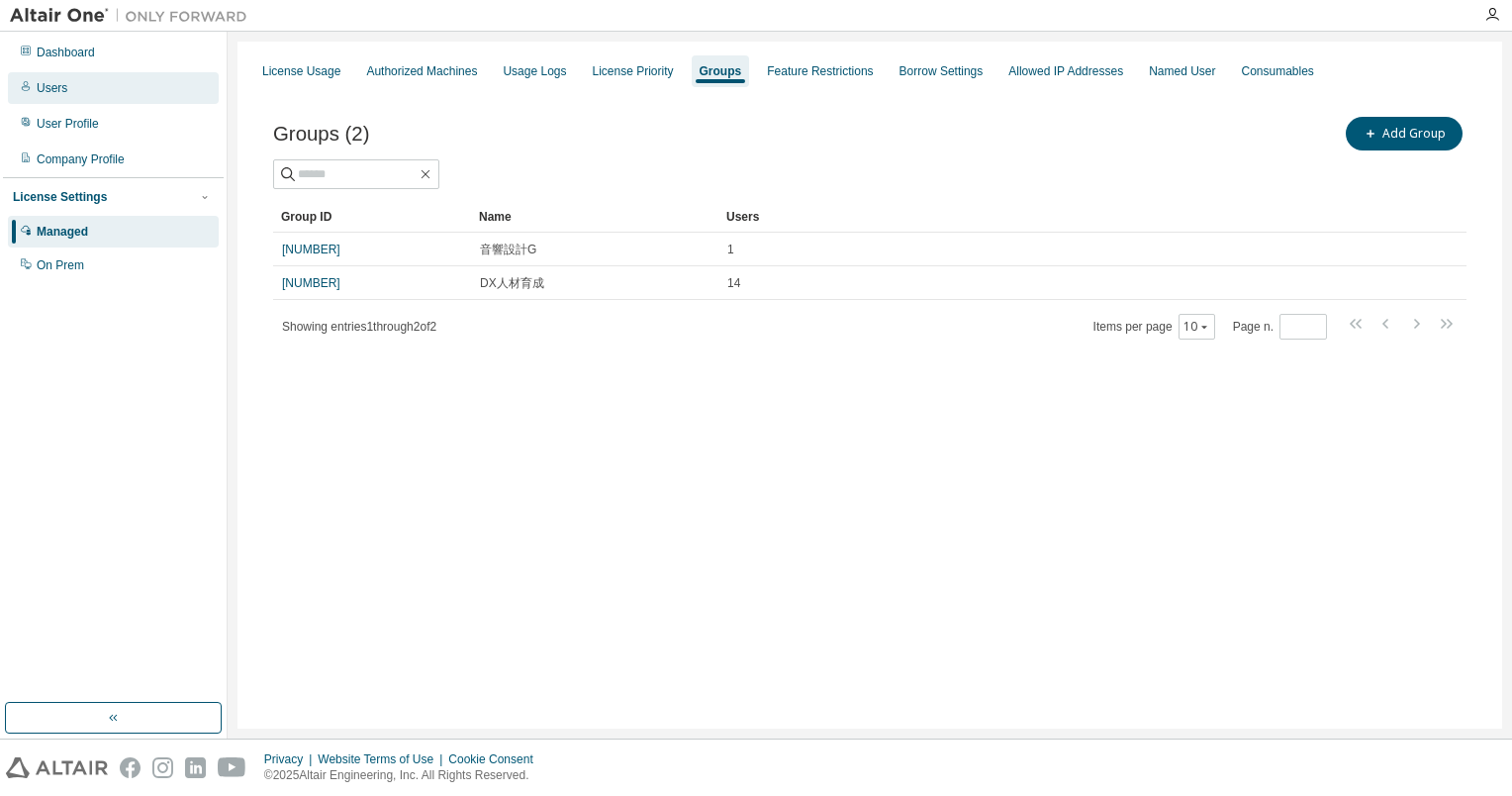click on "Users" at bounding box center [51, 88] 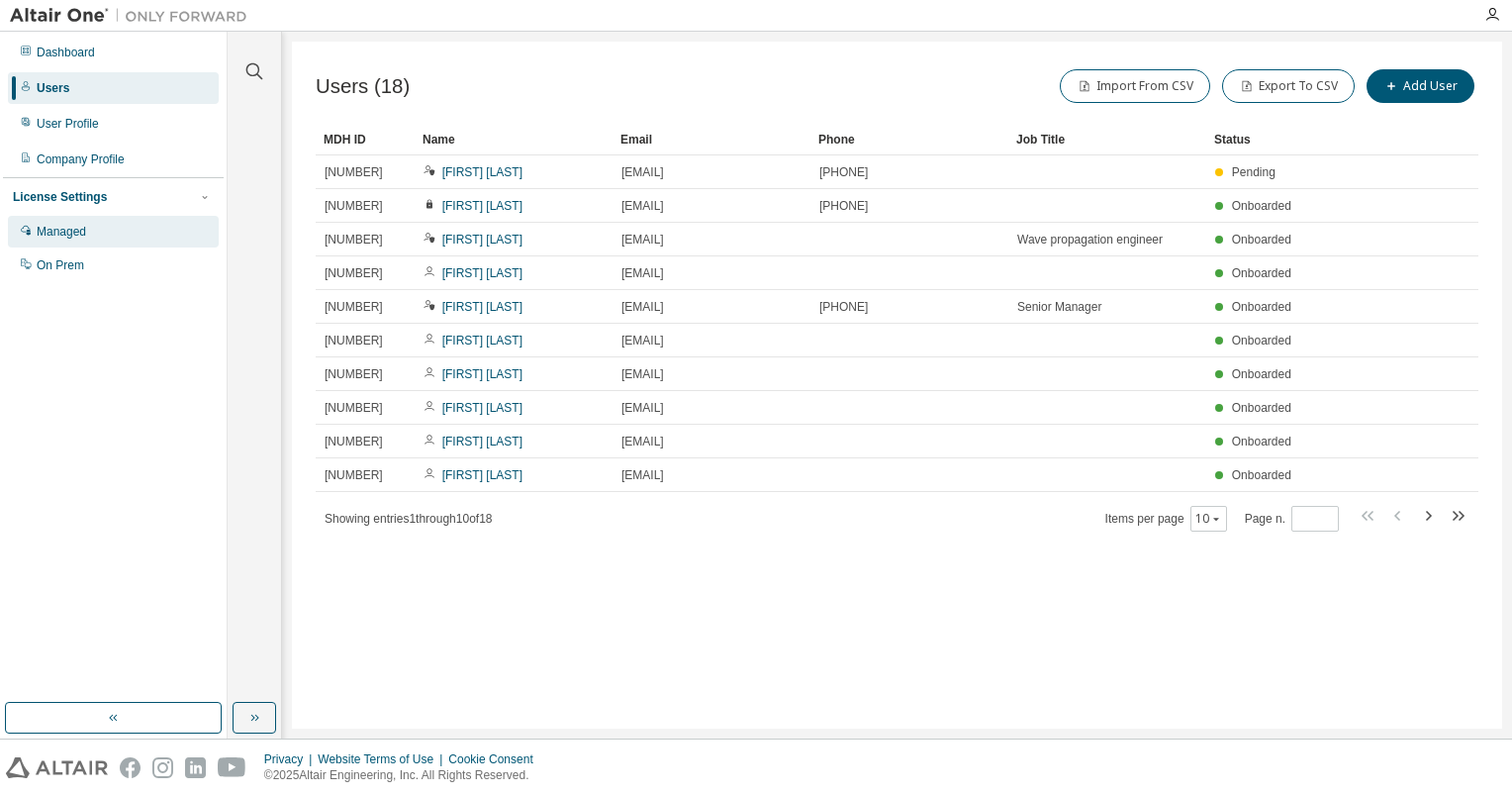 click on "Managed" at bounding box center [61, 232] 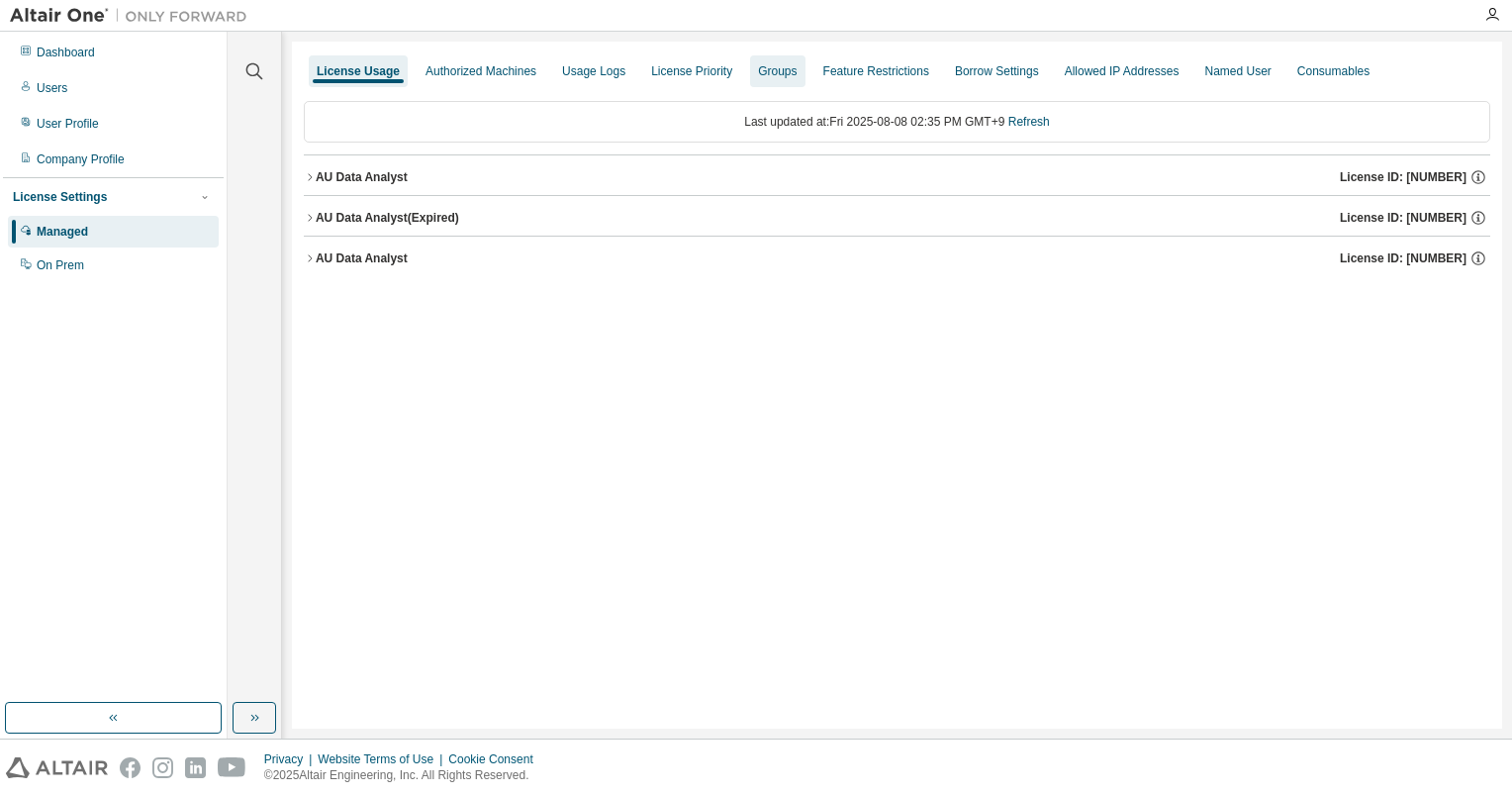 click on "Groups" at bounding box center (777, 71) 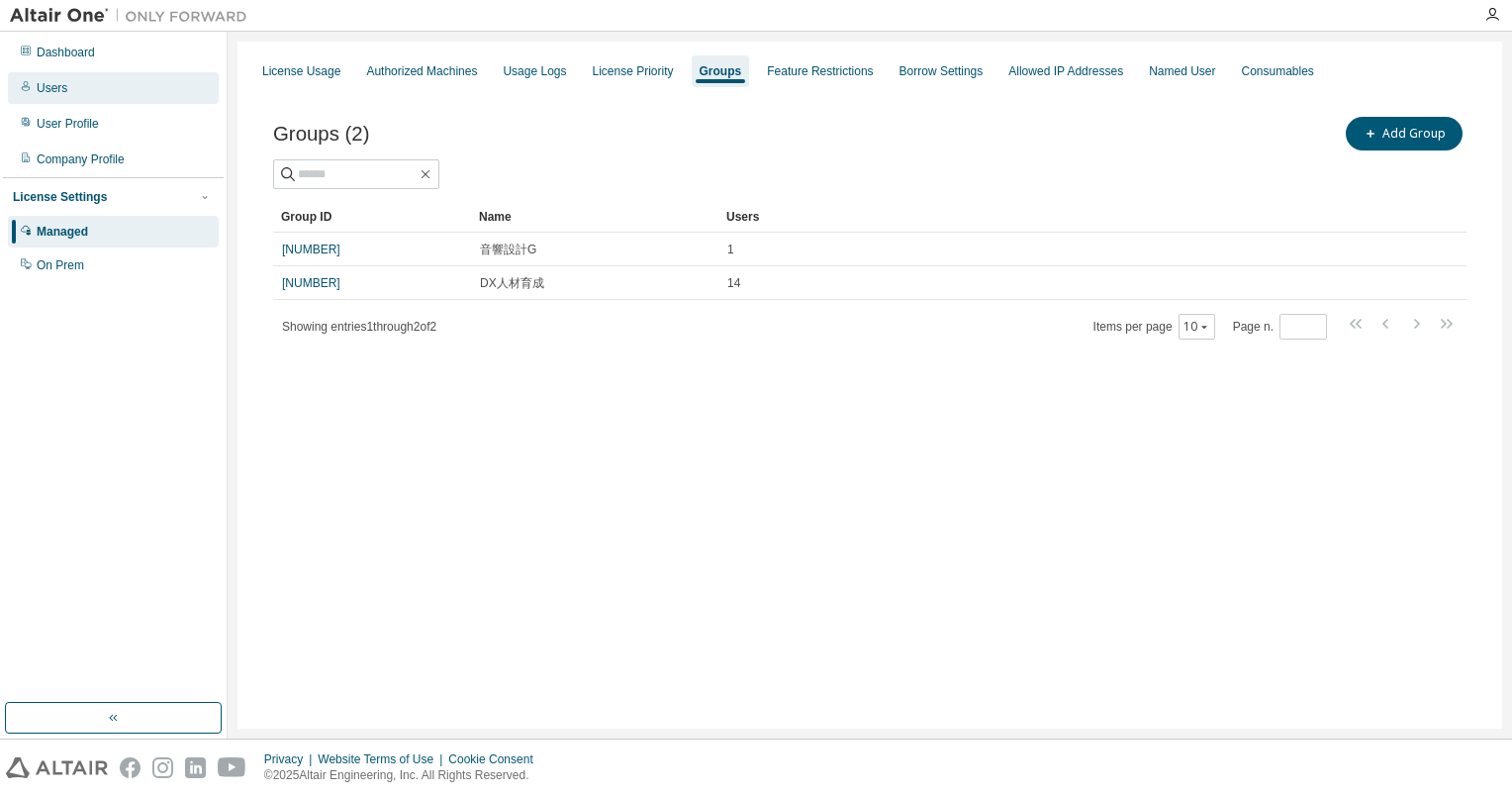 click on "Users" at bounding box center (51, 88) 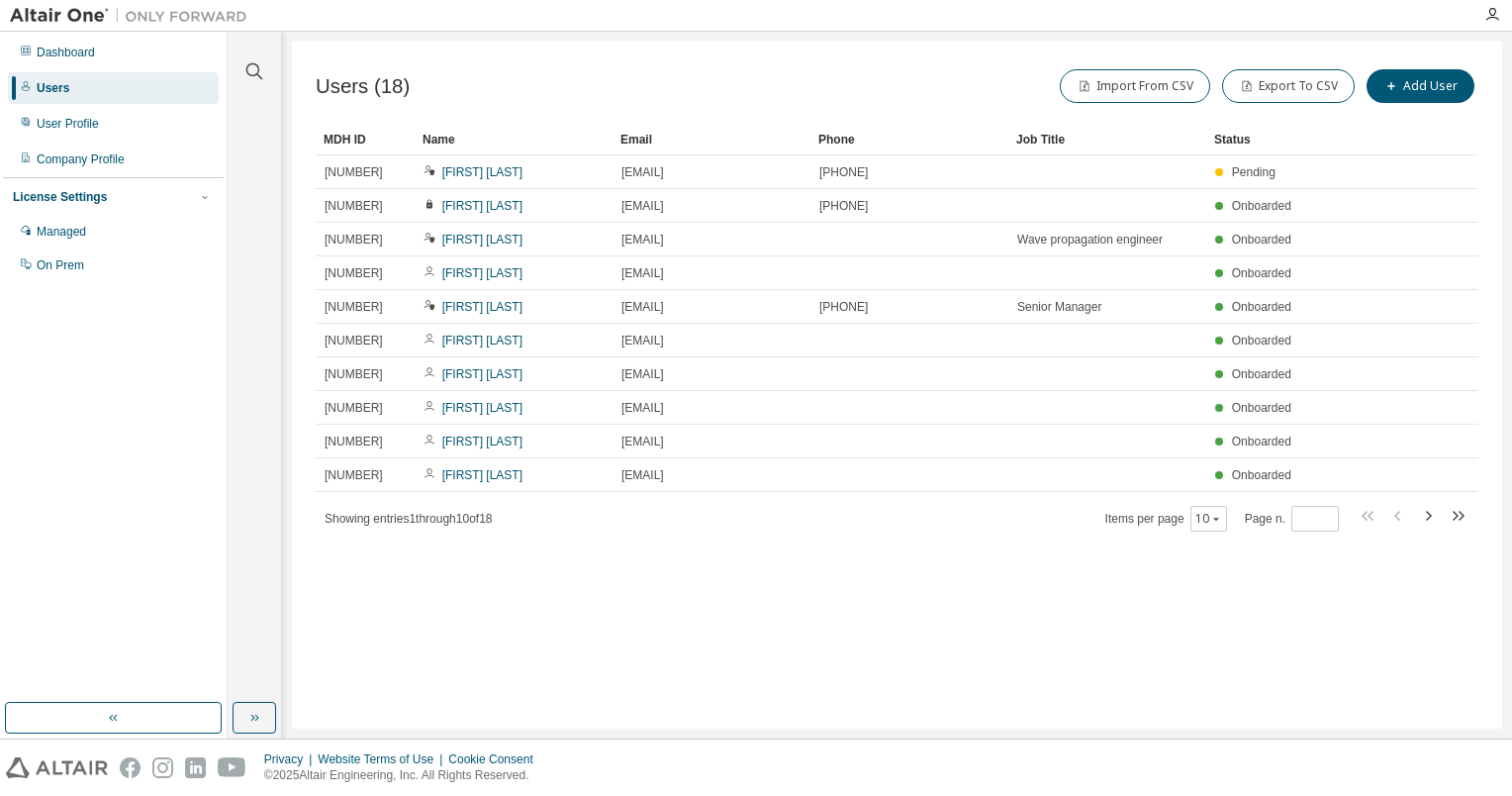 click on "Users" at bounding box center [52, 88] 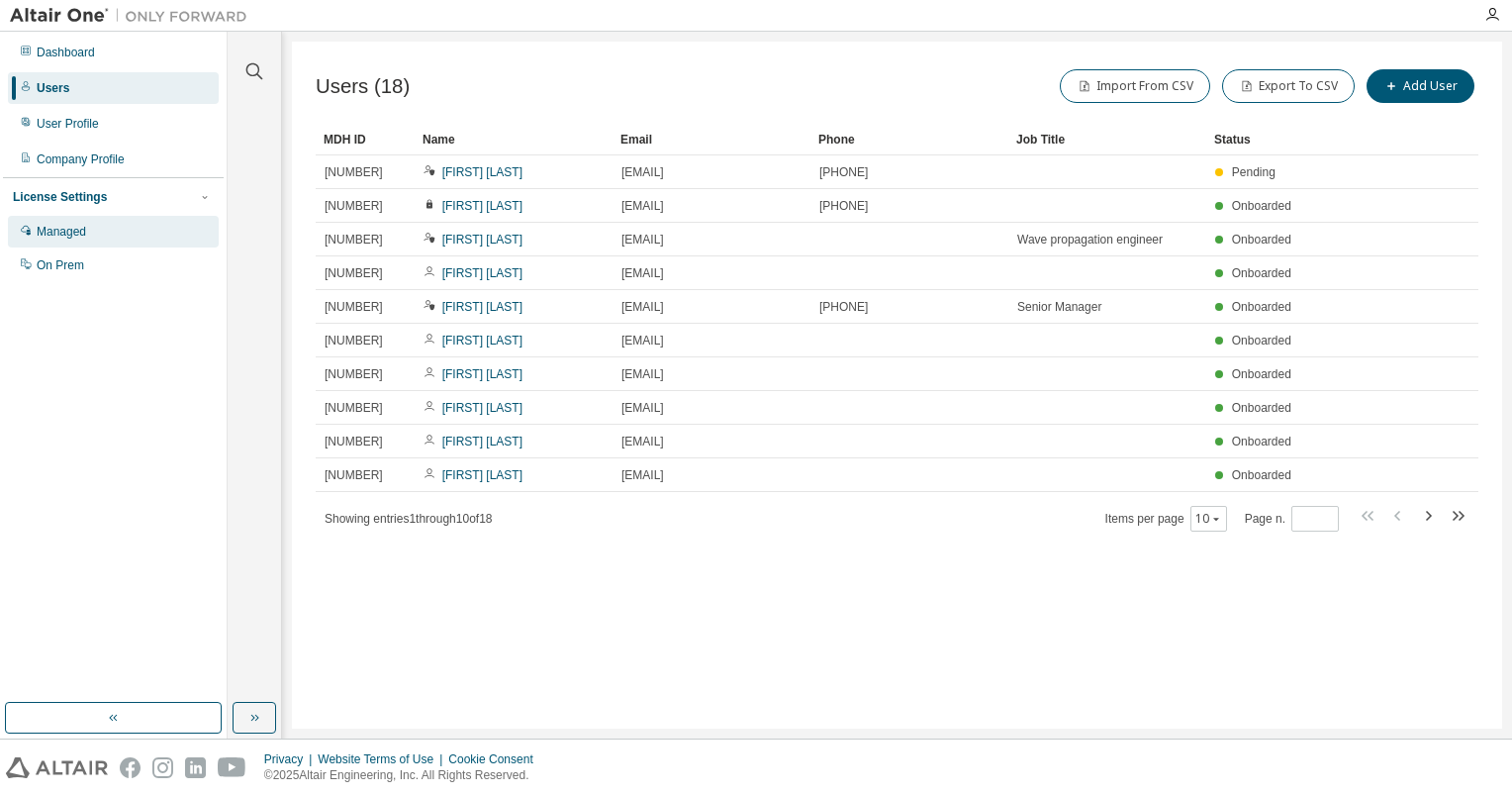 click on "Managed" at bounding box center [113, 232] 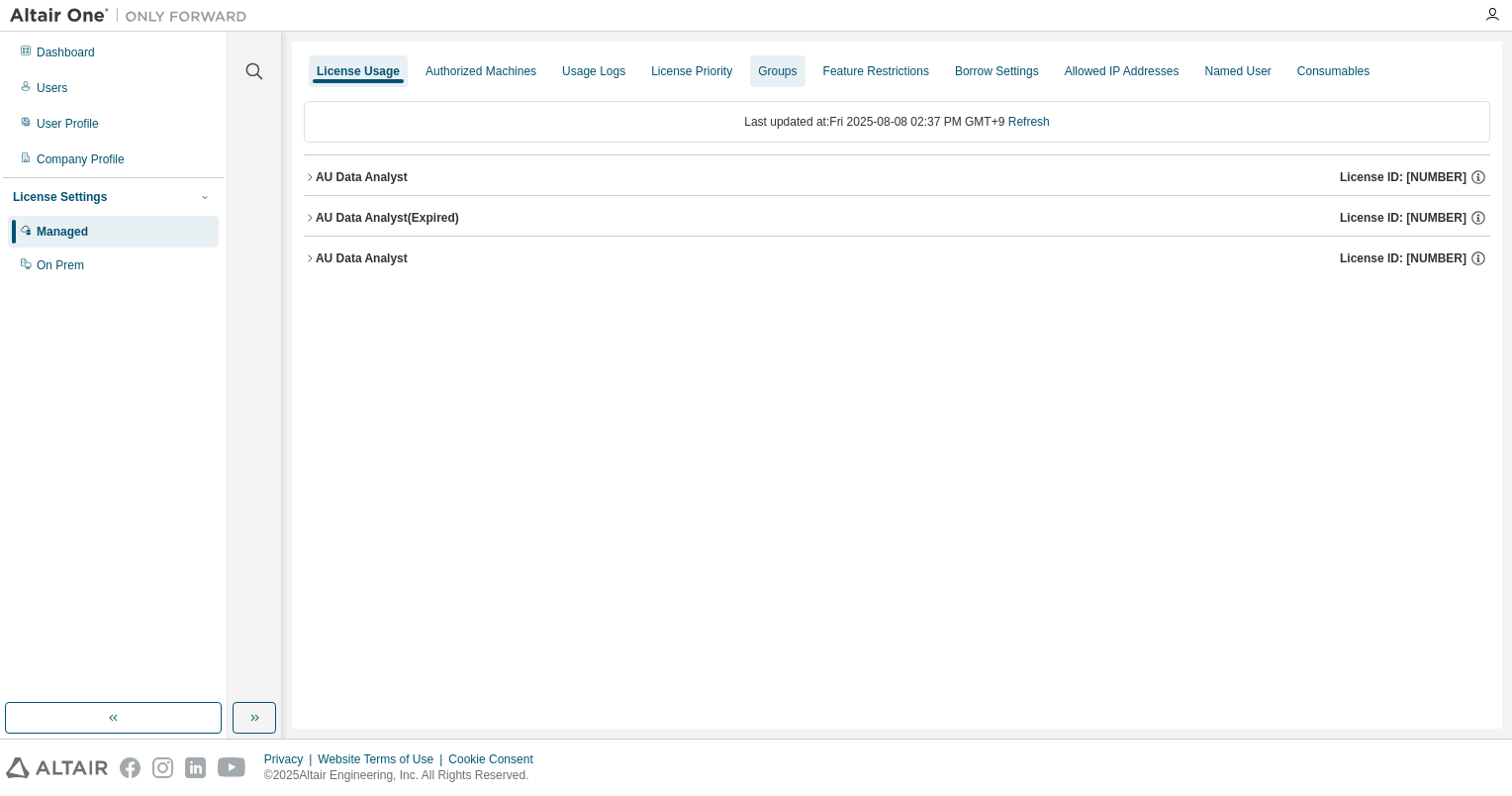 click on "Groups" at bounding box center [777, 71] 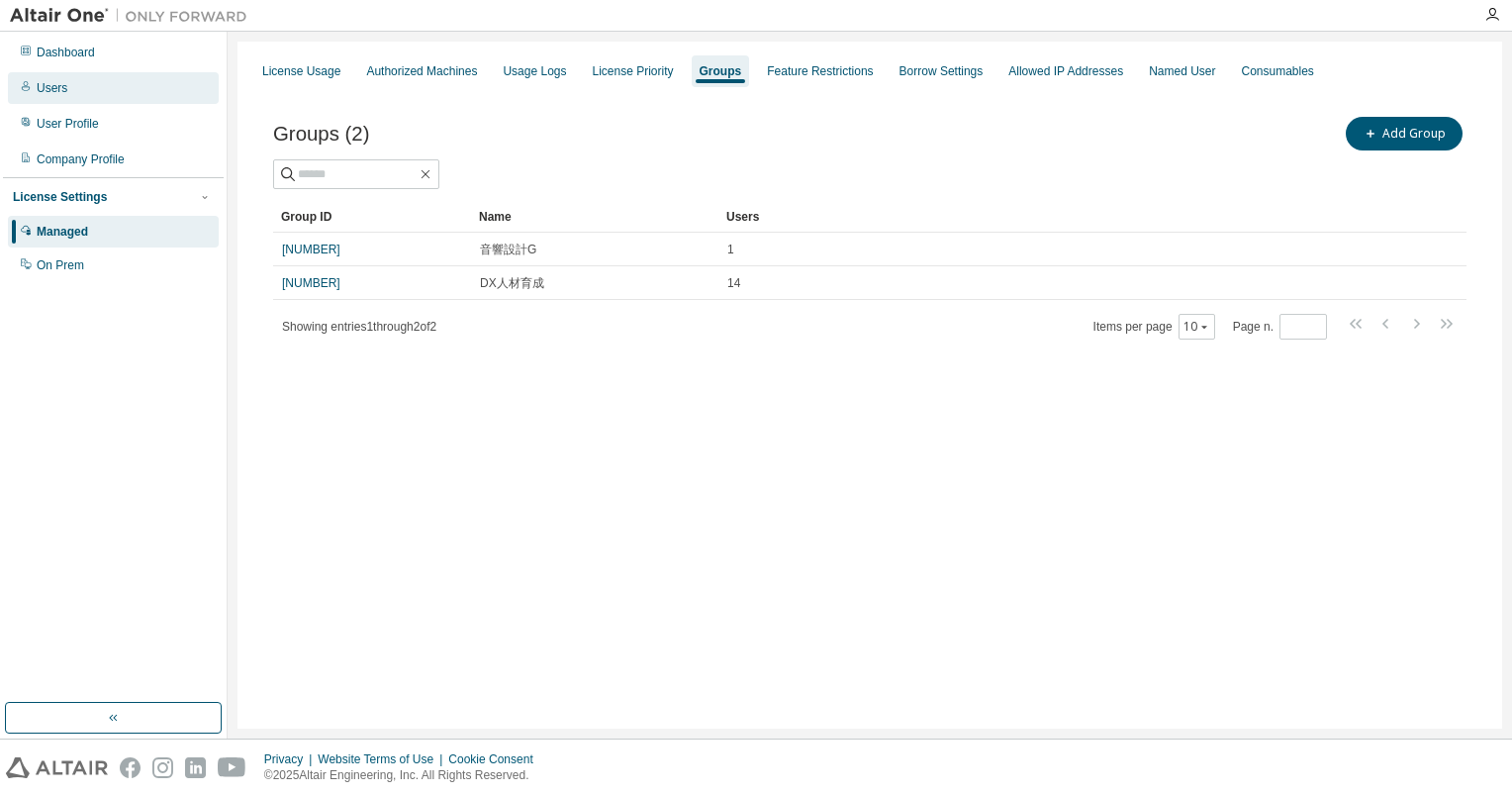 click on "Users" at bounding box center (51, 88) 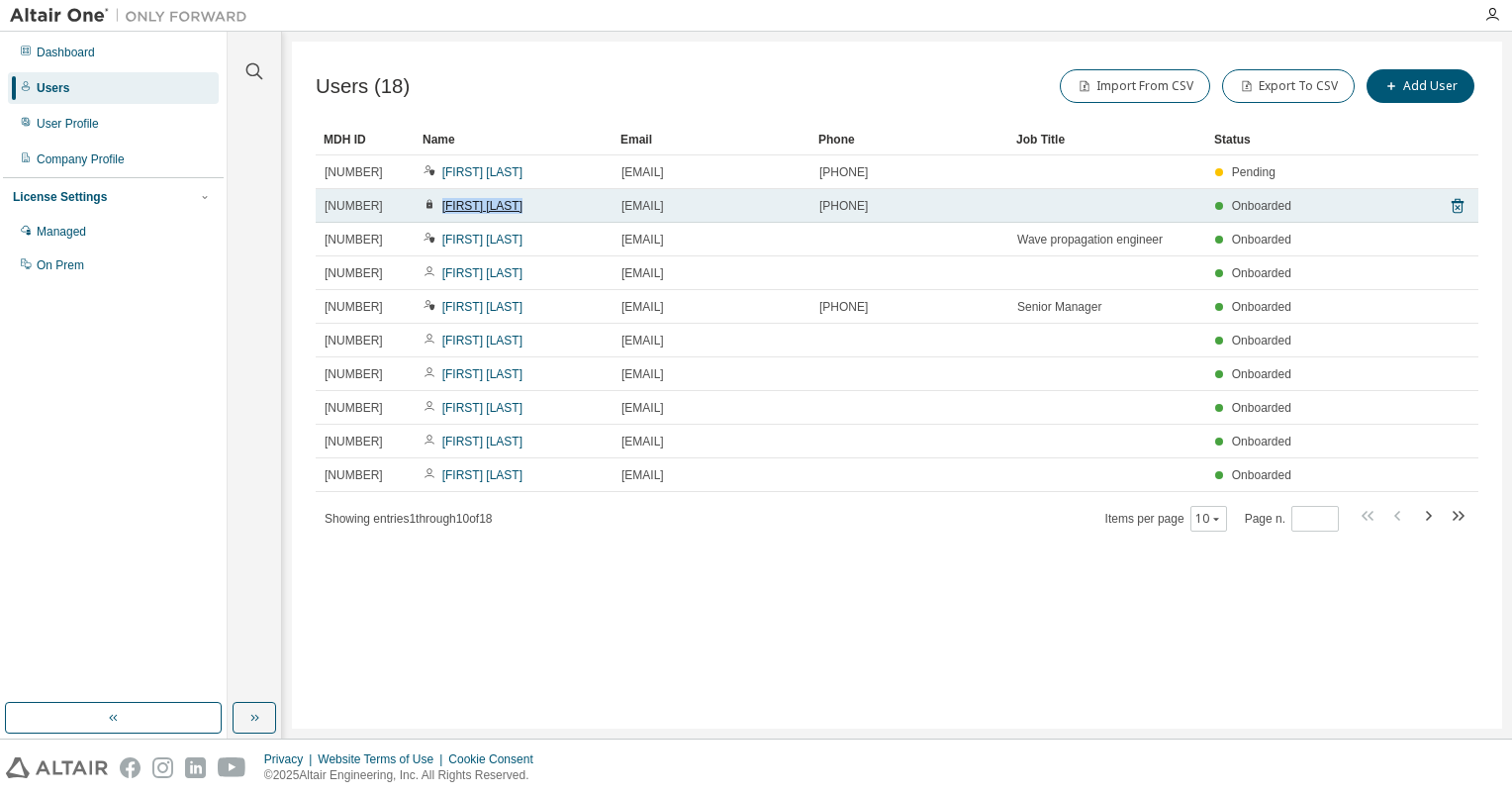 drag, startPoint x: 576, startPoint y: 208, endPoint x: 442, endPoint y: 206, distance: 134.01492 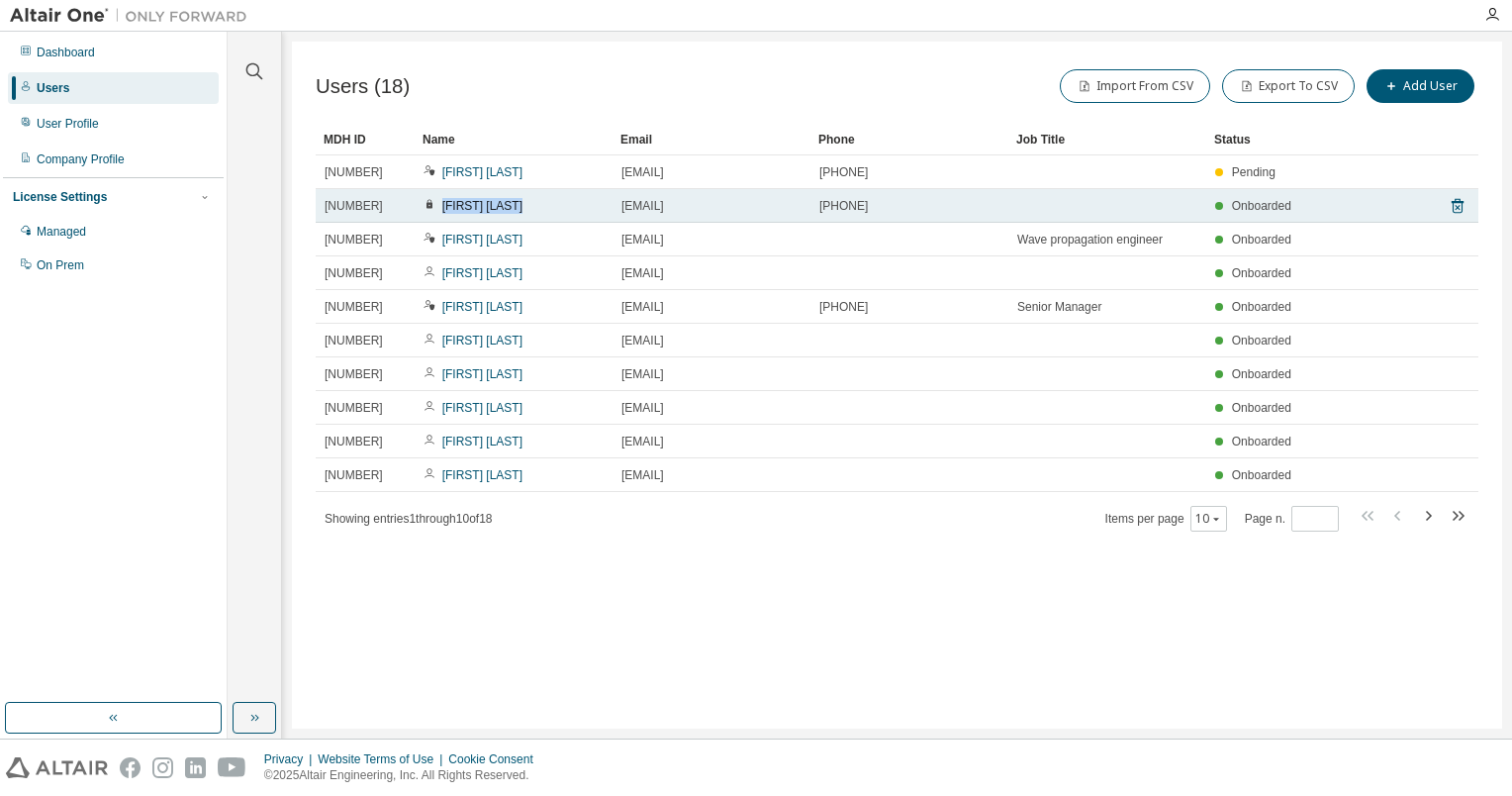 drag, startPoint x: 791, startPoint y: 206, endPoint x: 607, endPoint y: 209, distance: 184.02445 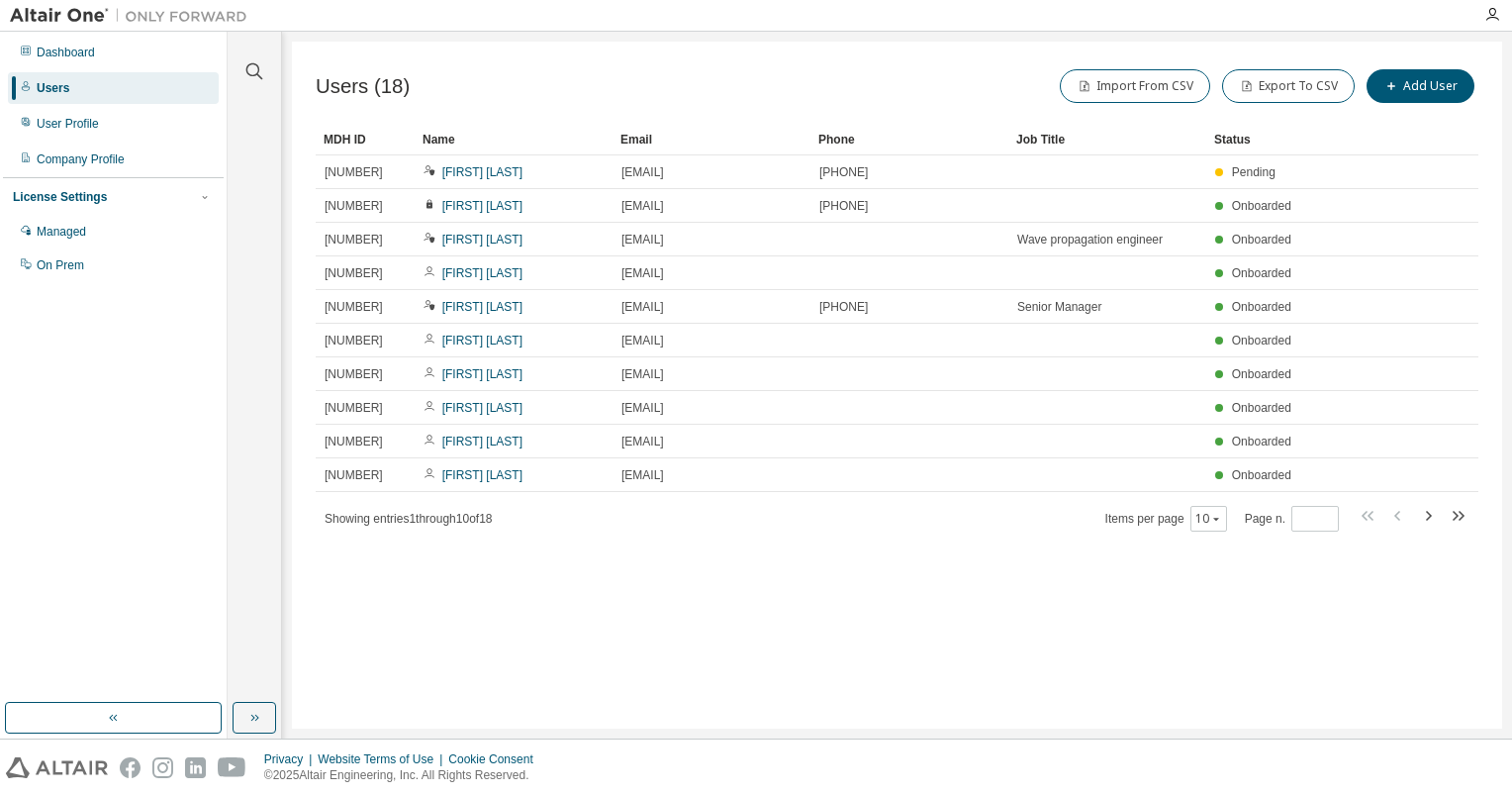 click on "Users (18) Import From CSV Export To CSV Add User Clear Load Save Save As Field Operator Value Select filter Select operand Add criteria Search MDH ID Name Email Phone Job Title Status 138446    Shoichi Nagahashi nagahashi.shoichi@sekisui.com 075-662-8538 Pending 342716    Takuma Yoshida takuma.yoshida@sekisui.com 075-693-0852 Onboarded 480521    Tomoyuki Warabino tomoyuki.warabino@sekisui.com Wave propagation engineer Onboarded 546594    Yumi Shiraishi yumi.shiraishi@sekisui.com Onboarded 591488    Taira Hasegawa taira.hasegawa@sekisui.com 090-9807-8970 Senior Manager Onboarded 616671    kanta tsukazaki kanta.tsukazaki@sekisui.com Onboarded 640454    satoshi utsugi utsugi@sekisui.com Onboarded 640455    yuuya inaba yuya.inaba@sekisui.com Onboarded 640458    hitoshi yamamoto hitoshi.yamamoto@sekisui.com Onboarded 640459    yoshitaka itou y.itou@sekisui.com Onboarded Showing entries  1  through  10  of  18 Items per page 10 Page n. *" at bounding box center [897, 385] 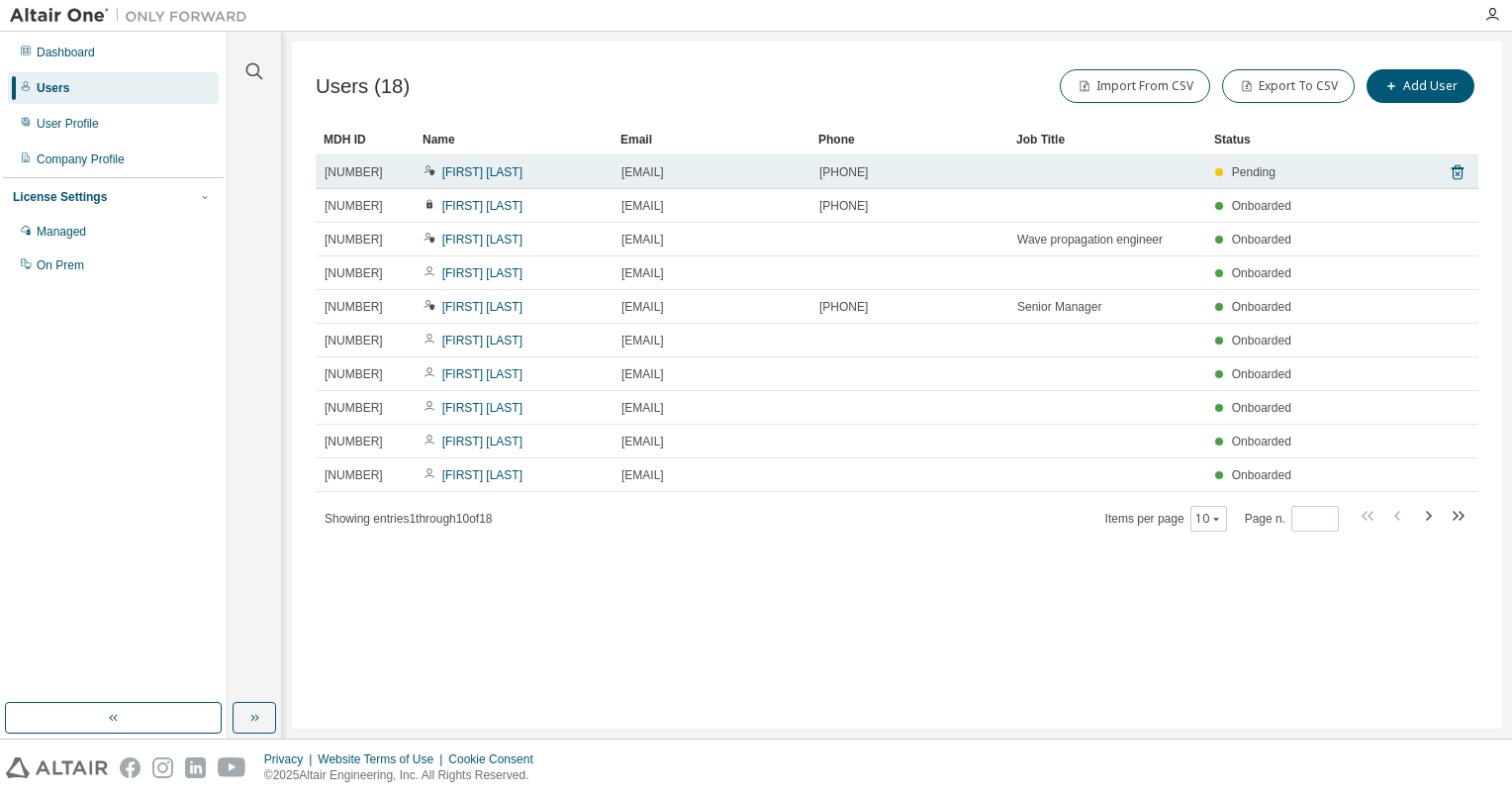 drag, startPoint x: 553, startPoint y: 175, endPoint x: 439, endPoint y: 173, distance: 114.01754 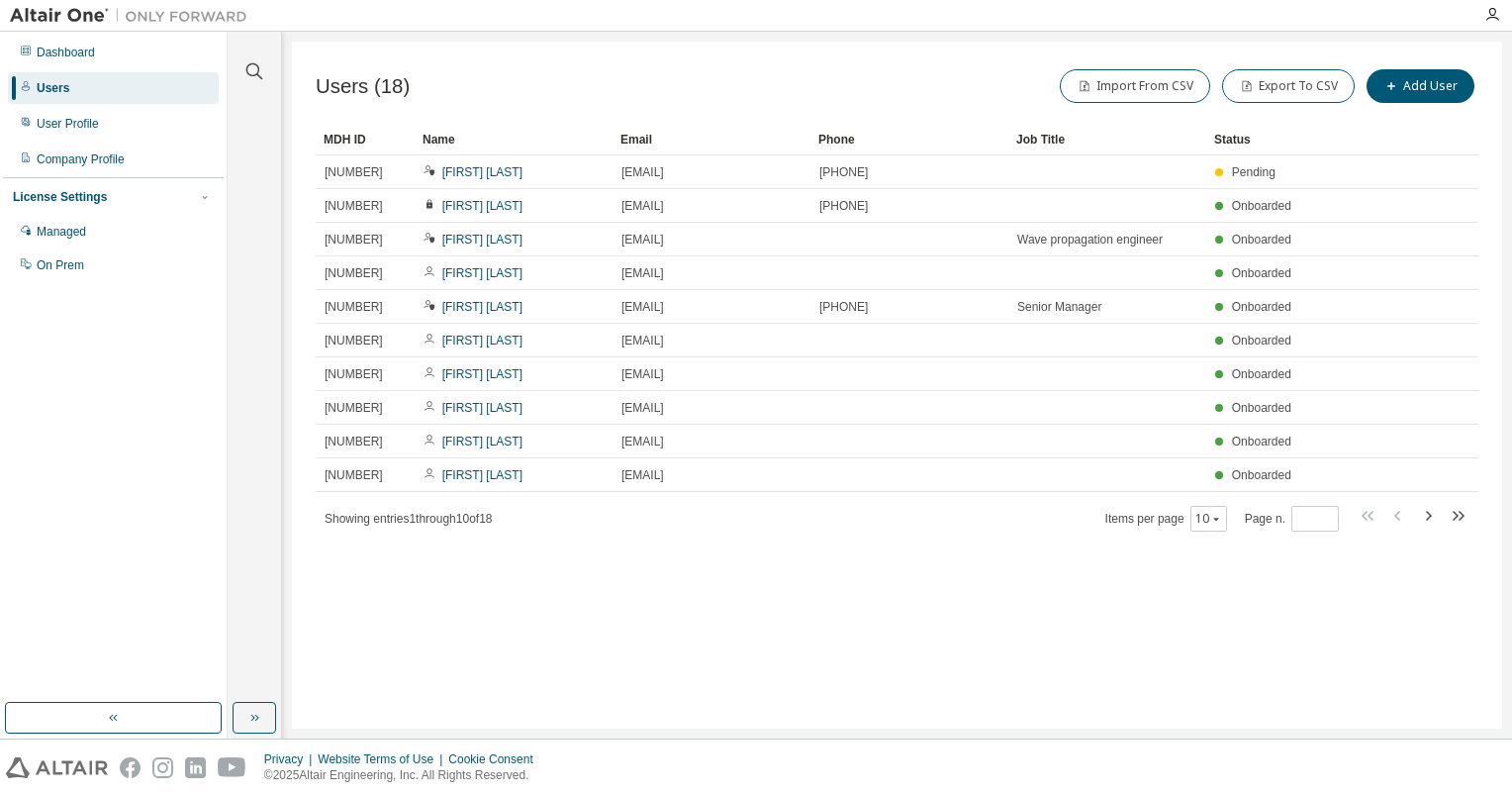 click on "Users (18) Import From CSV Export To CSV Add User Clear Load Save Save As Field Operator Value Select filter Select operand Add criteria Search MDH ID Name Email Phone Job Title Status 138446    Shoichi Nagahashi nagahashi.shoichi@sekisui.com 075-662-8538 Pending 342716    Takuma Yoshida takuma.yoshida@sekisui.com 075-693-0852 Onboarded 480521    Tomoyuki Warabino tomoyuki.warabino@sekisui.com Wave propagation engineer Onboarded 546594    Yumi Shiraishi yumi.shiraishi@sekisui.com Onboarded 591488    Taira Hasegawa taira.hasegawa@sekisui.com 090-9807-8970 Senior Manager Onboarded 616671    kanta tsukazaki kanta.tsukazaki@sekisui.com Onboarded 640454    satoshi utsugi utsugi@sekisui.com Onboarded 640455    yuuya inaba yuya.inaba@sekisui.com Onboarded 640458    hitoshi yamamoto hitoshi.yamamoto@sekisui.com Onboarded 640459    yoshitaka itou y.itou@sekisui.com Onboarded Showing entries  1  through  10  of  18 Items per page 10 Page n. *" at bounding box center (897, 385) 